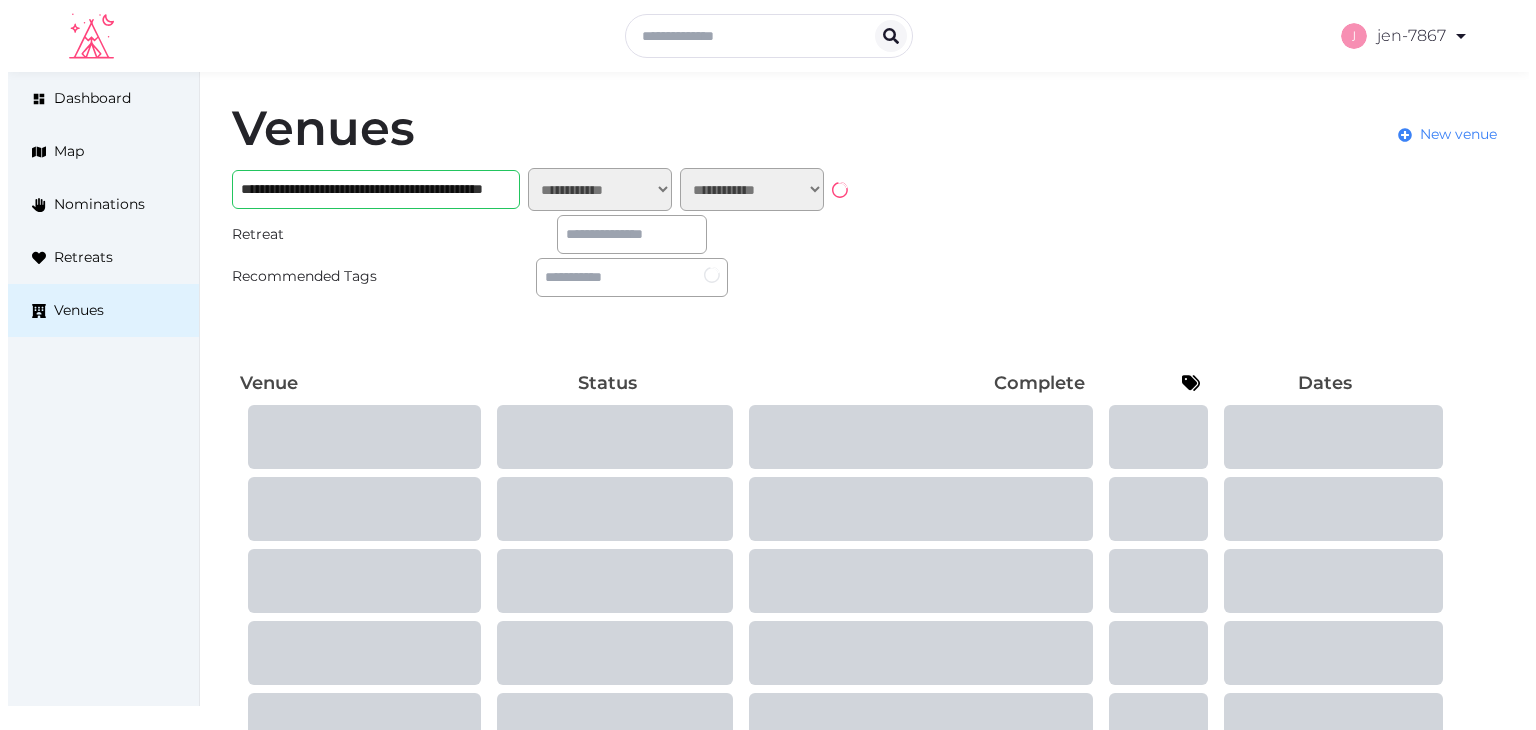 scroll, scrollTop: 0, scrollLeft: 0, axis: both 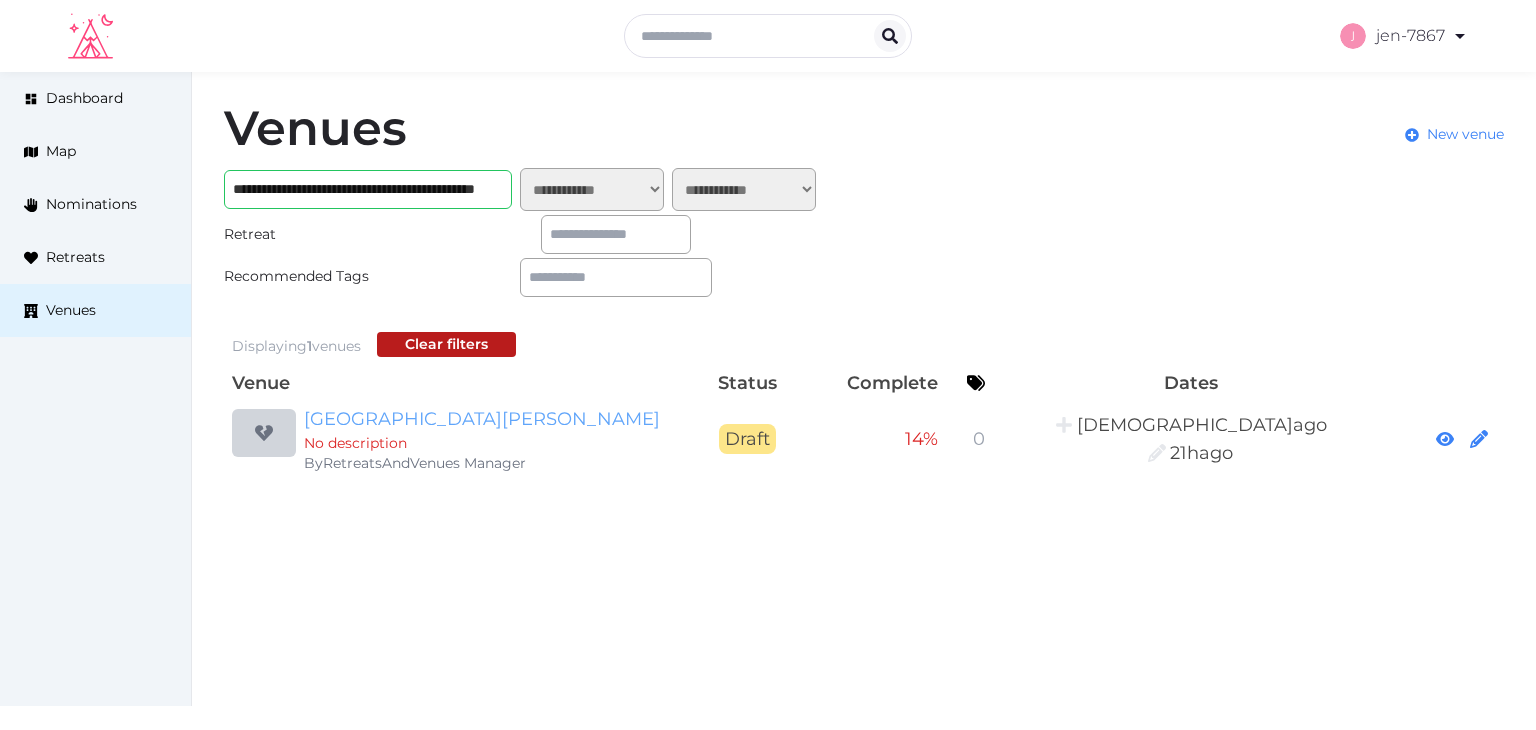 click on "[GEOGRAPHIC_DATA][PERSON_NAME]" at bounding box center (496, 419) 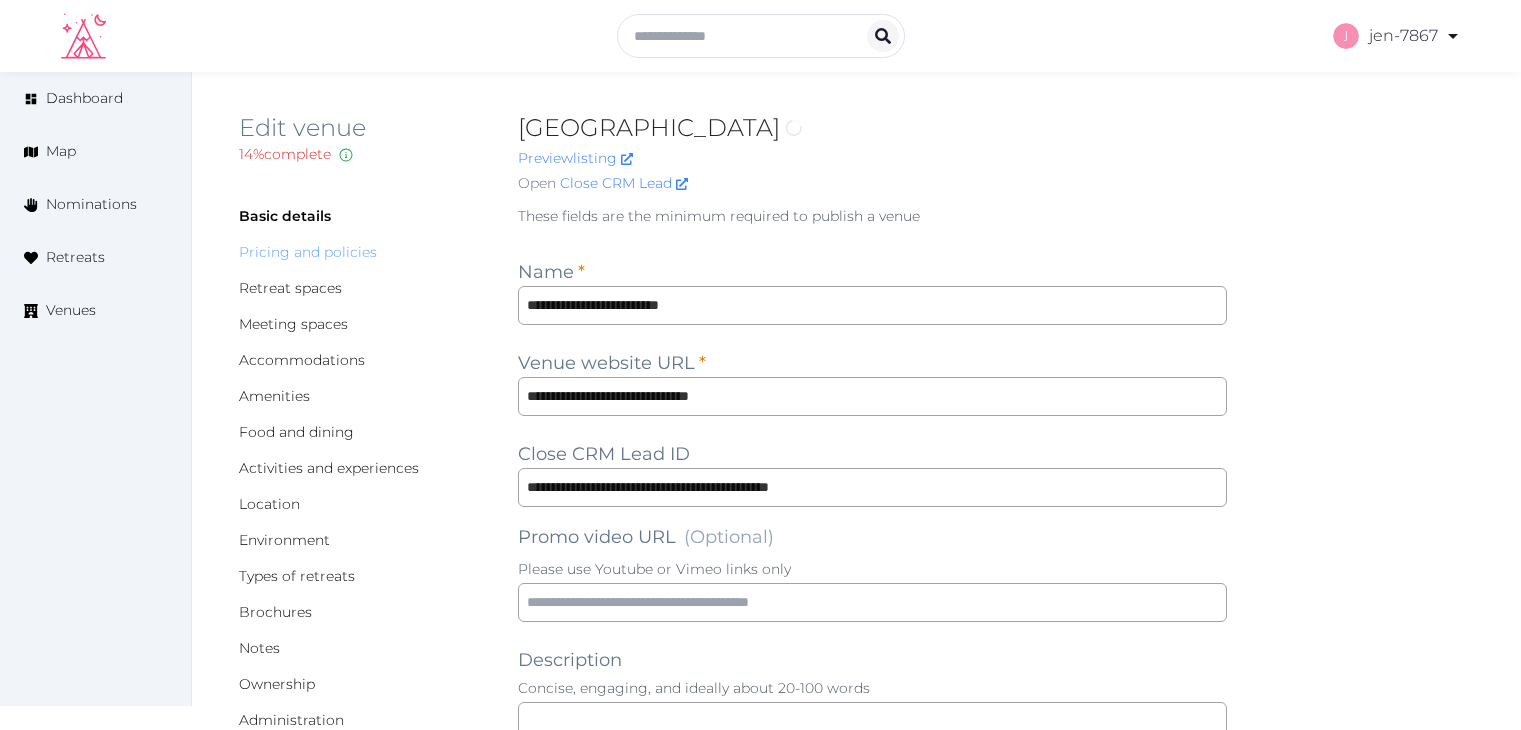 scroll, scrollTop: 0, scrollLeft: 0, axis: both 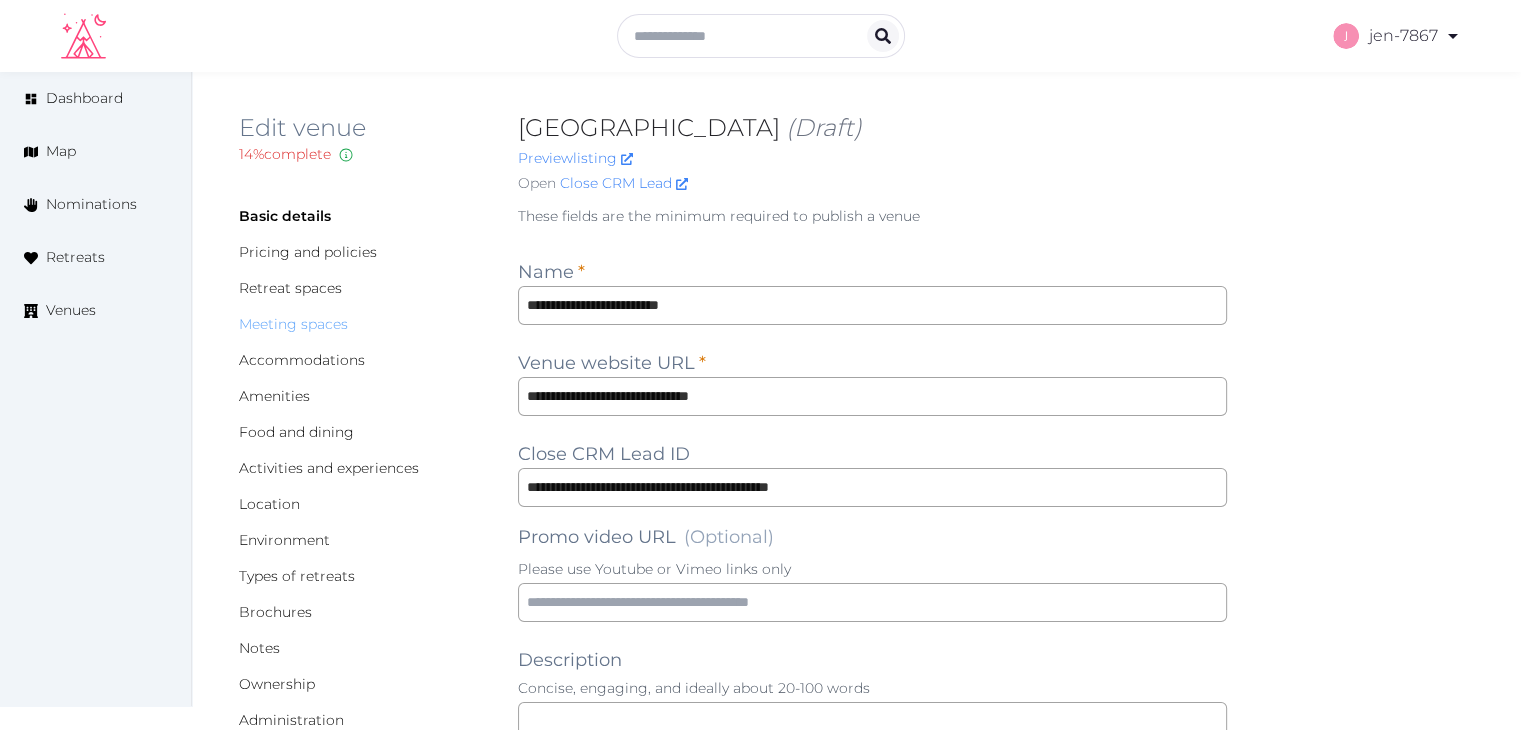 click on "Meeting spaces" at bounding box center (293, 324) 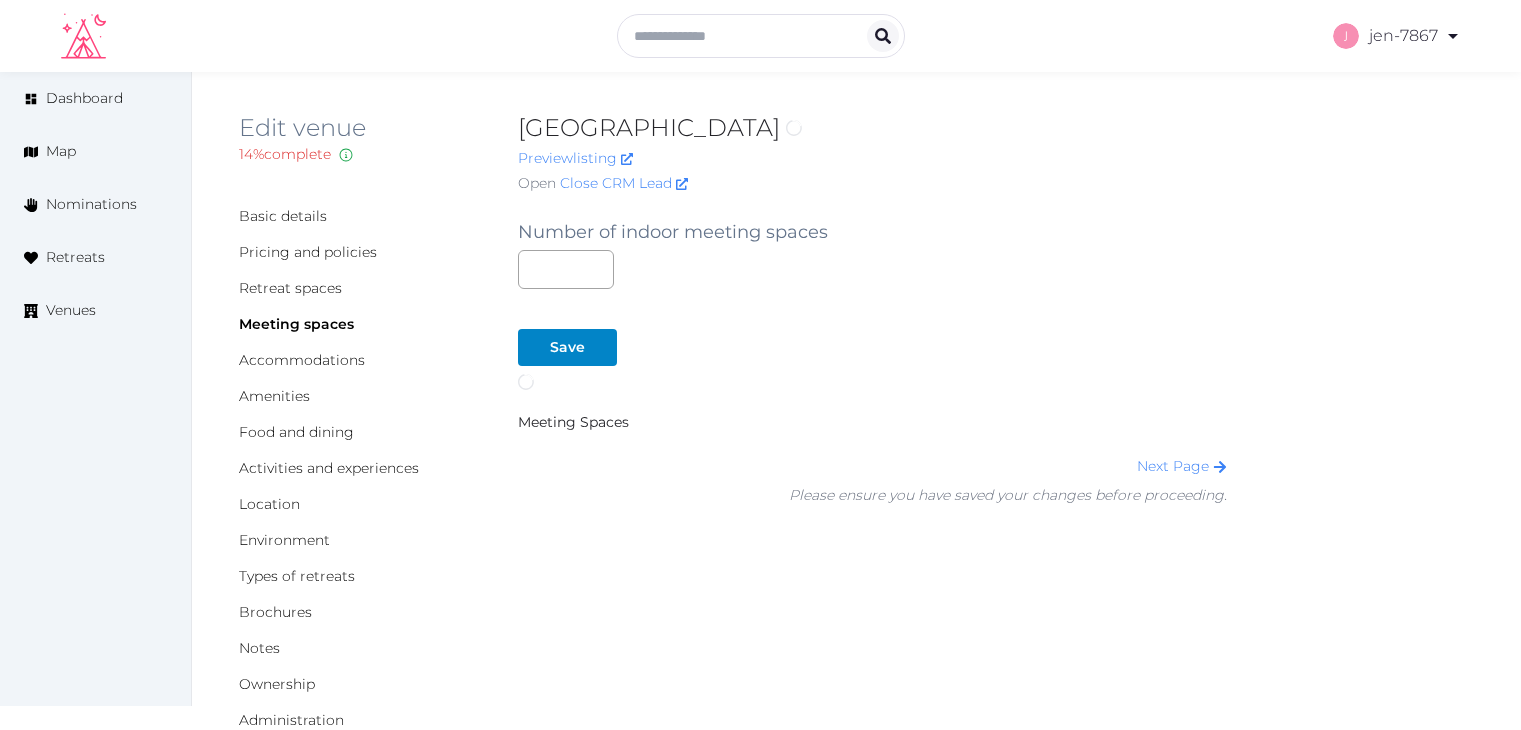 scroll, scrollTop: 0, scrollLeft: 0, axis: both 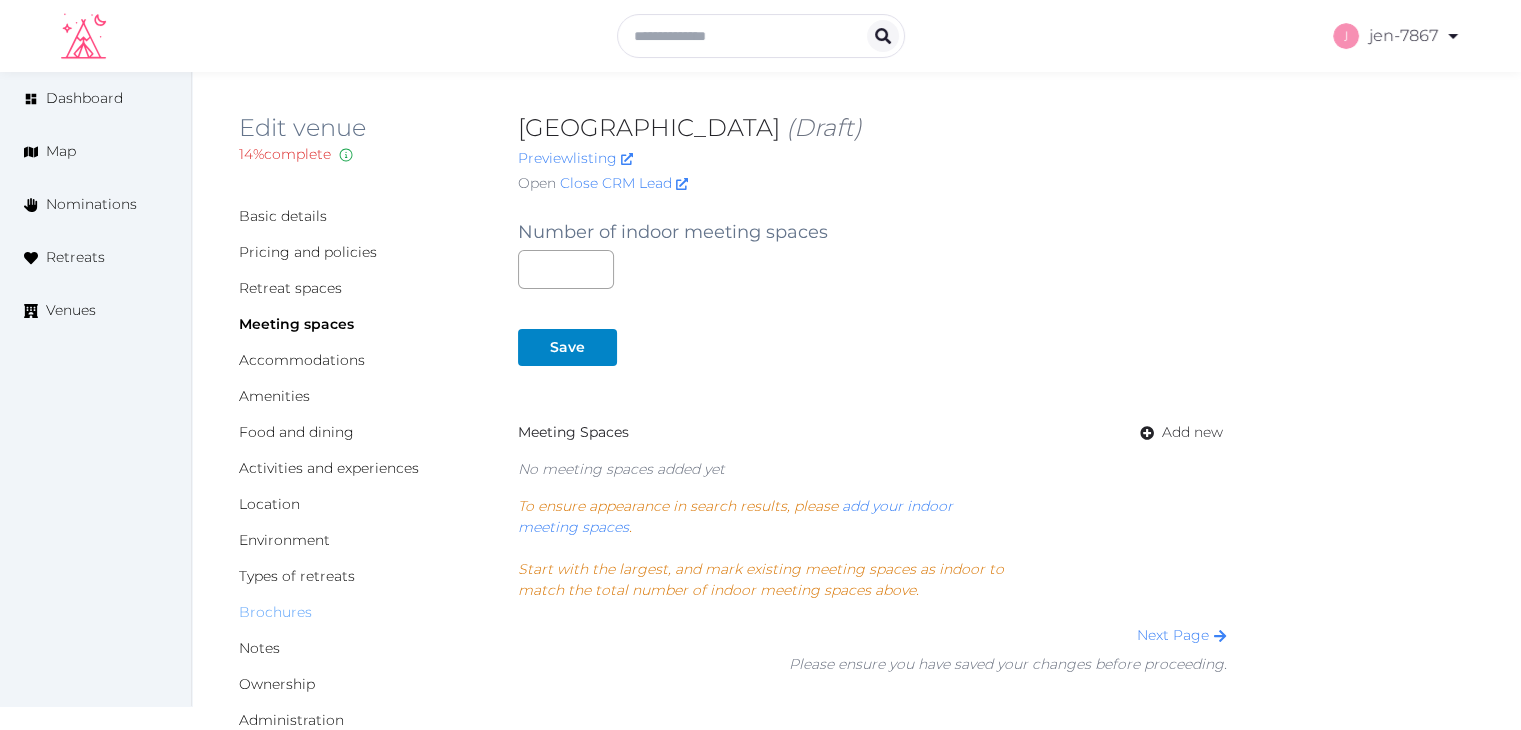 click on "Brochures" at bounding box center [275, 612] 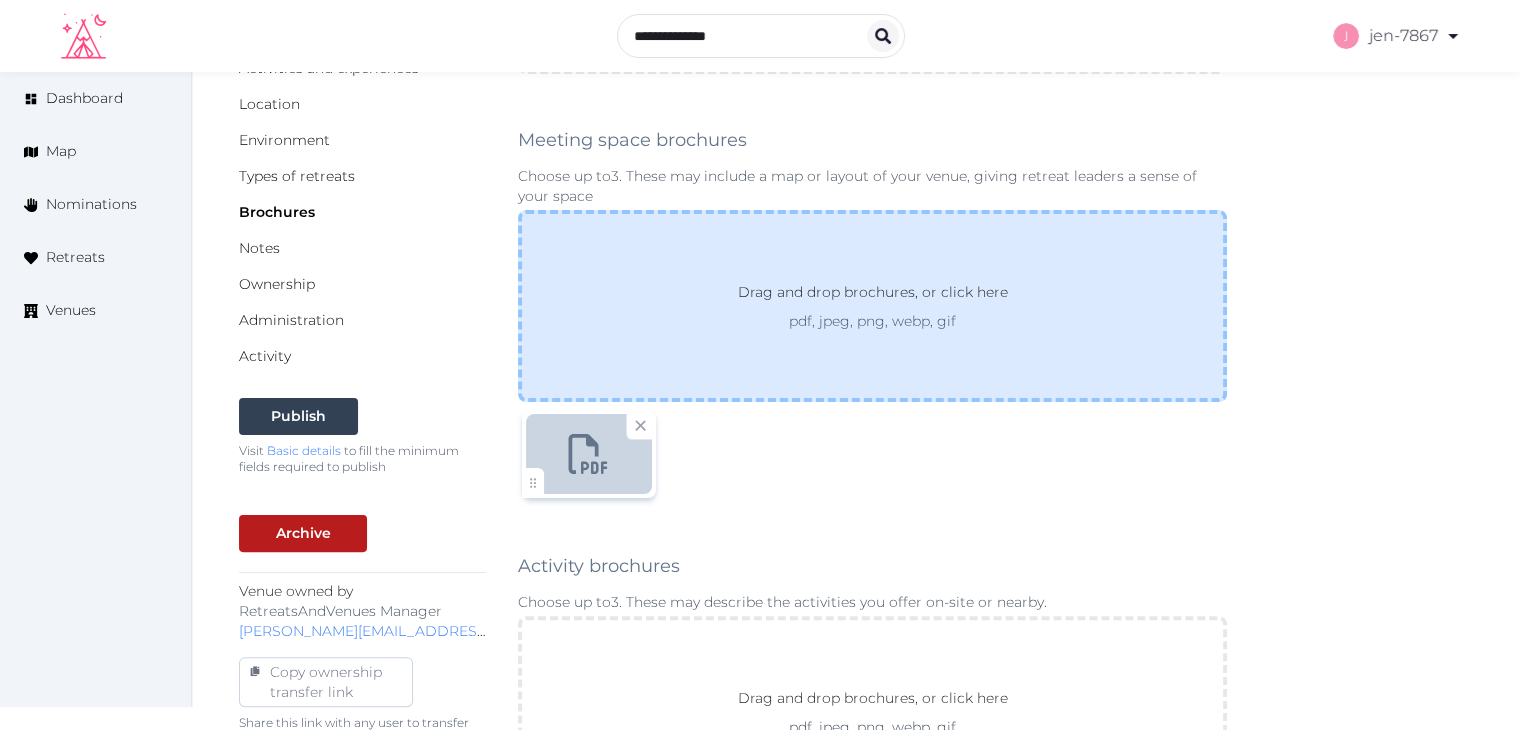 scroll, scrollTop: 0, scrollLeft: 0, axis: both 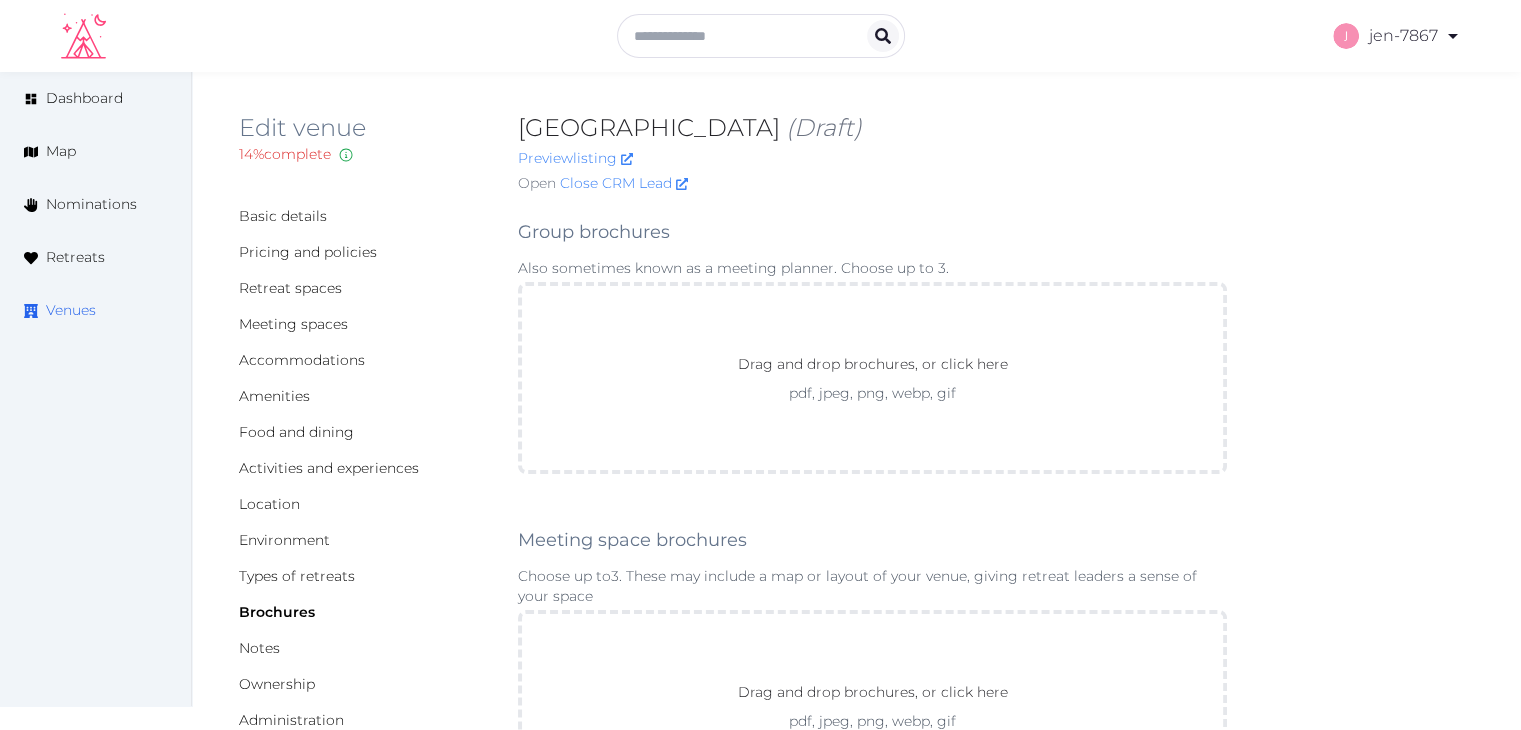 click on "Venues" at bounding box center [71, 310] 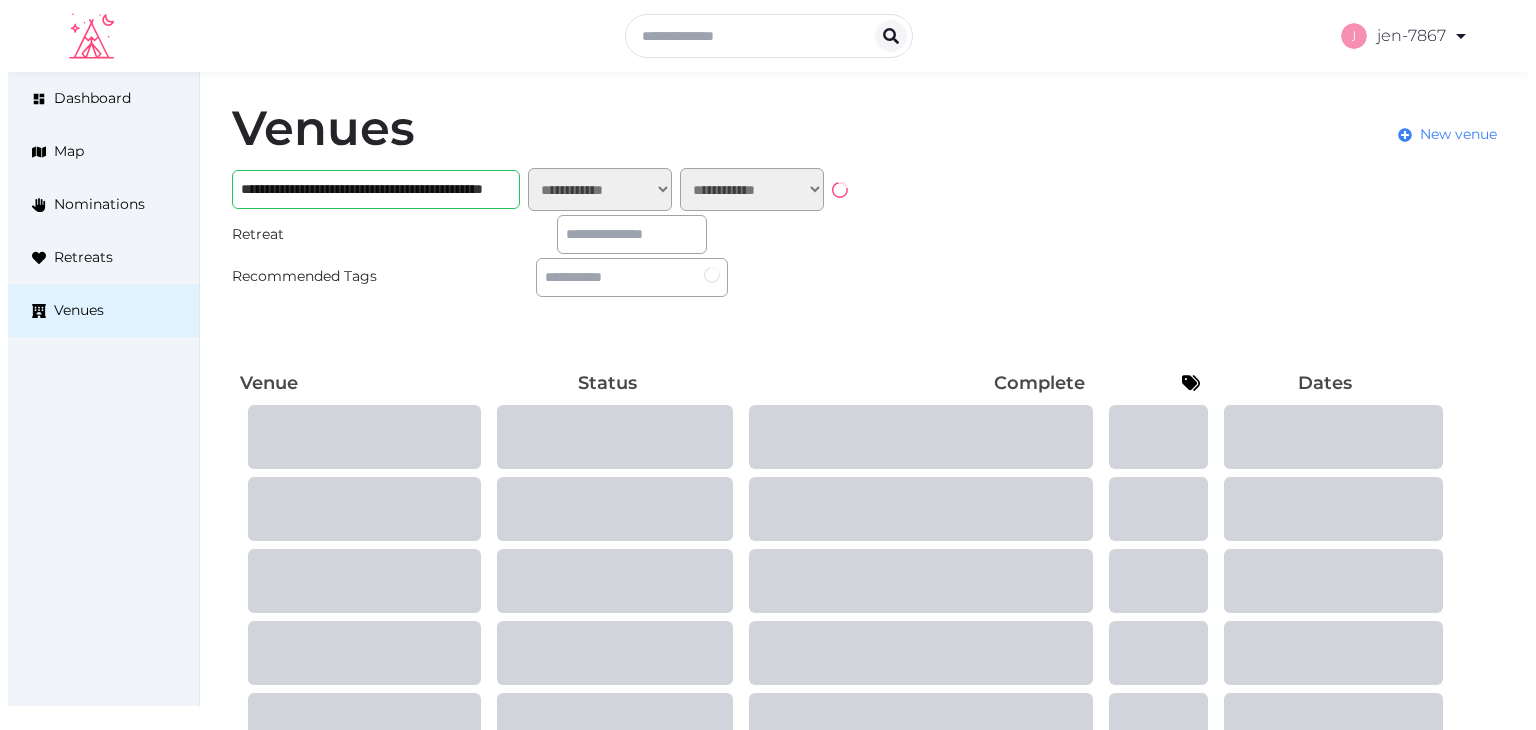scroll, scrollTop: 0, scrollLeft: 0, axis: both 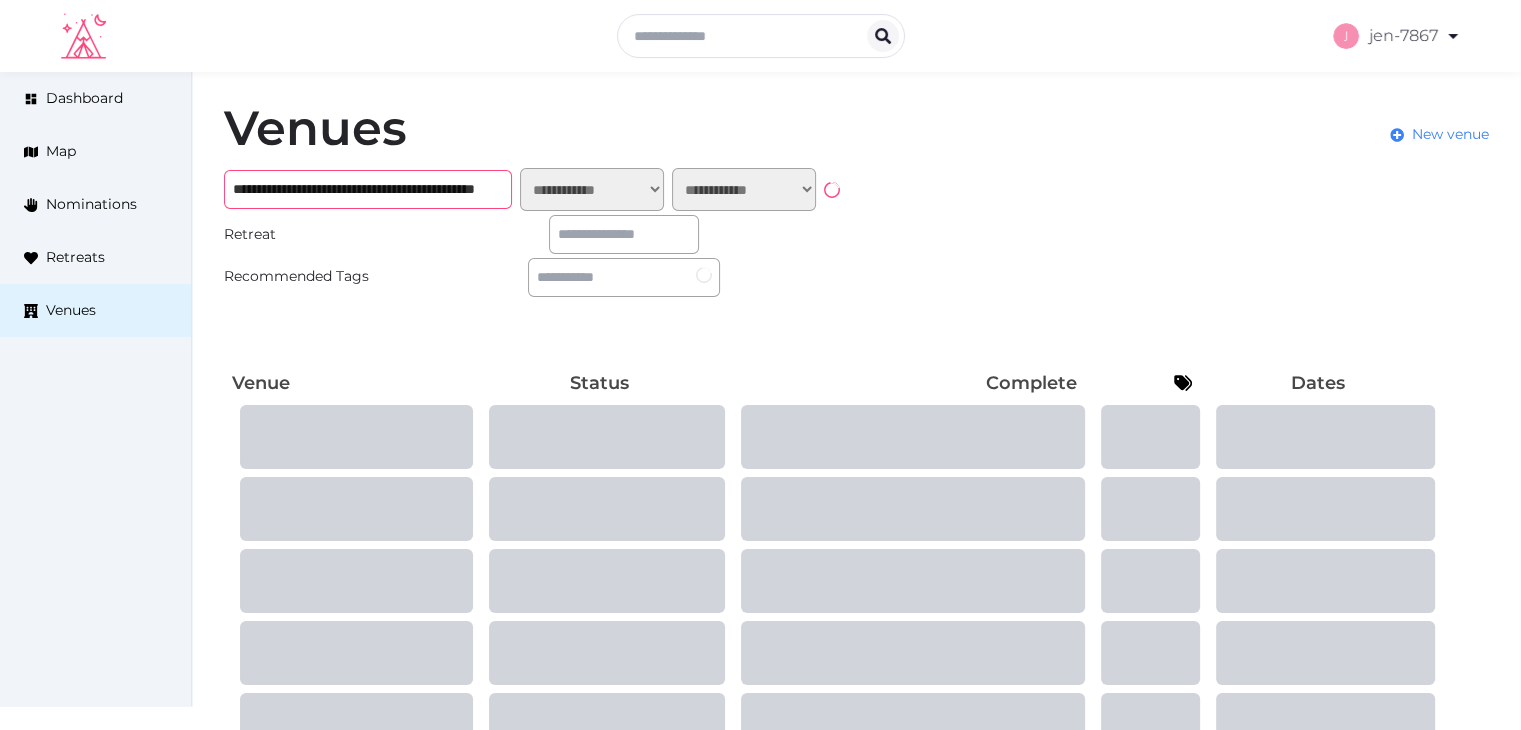 click on "**********" at bounding box center [368, 189] 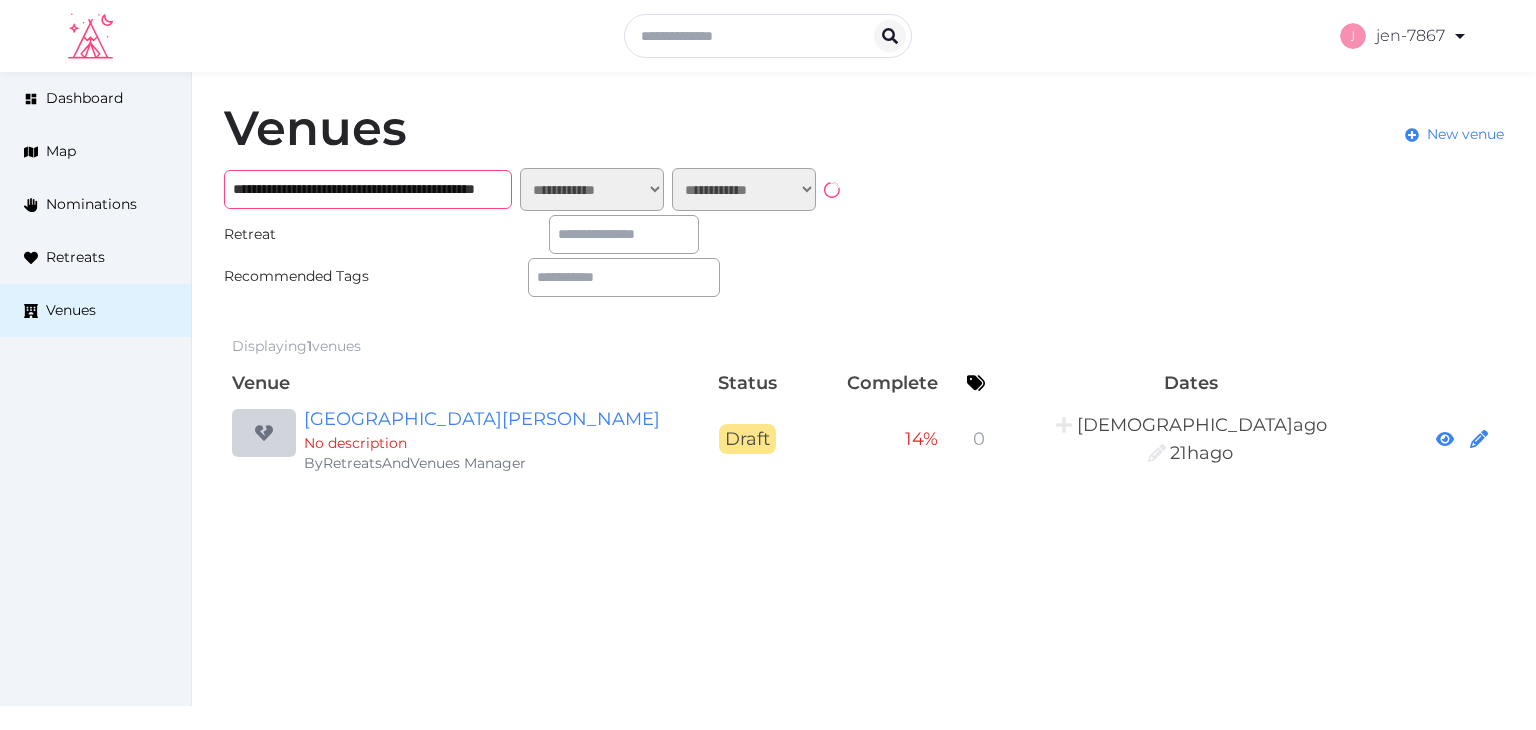 click on "**********" at bounding box center (368, 189) 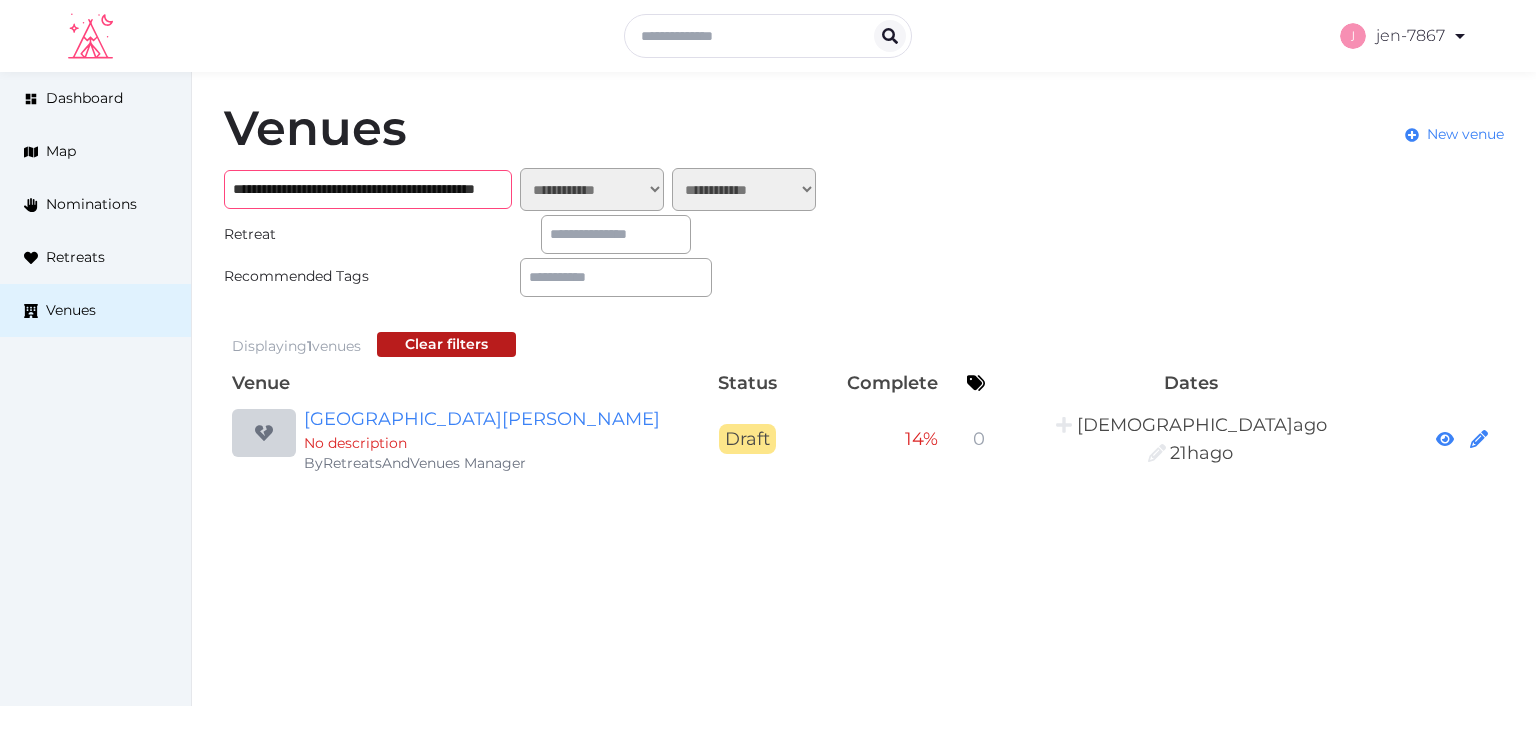 click on "**********" at bounding box center (368, 189) 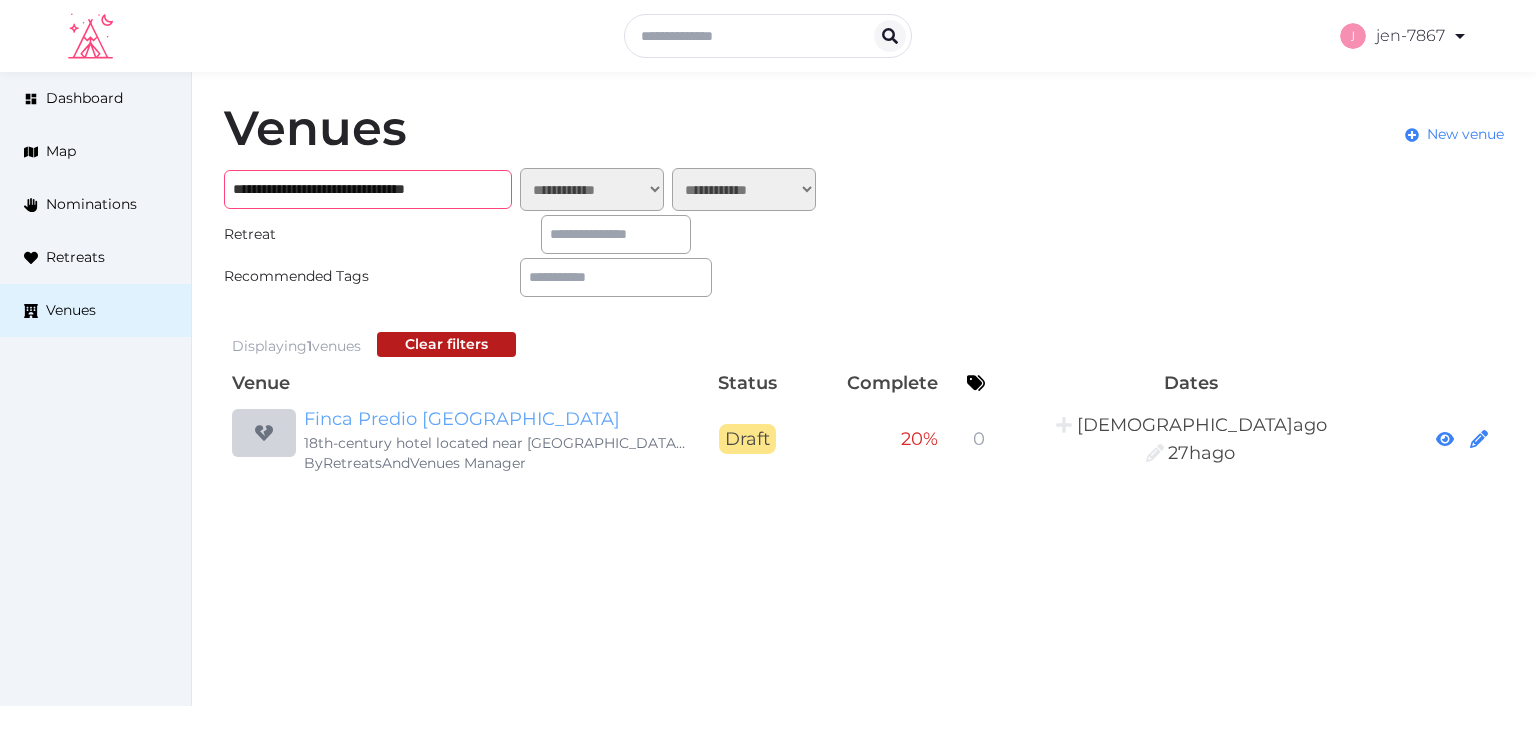 type on "**********" 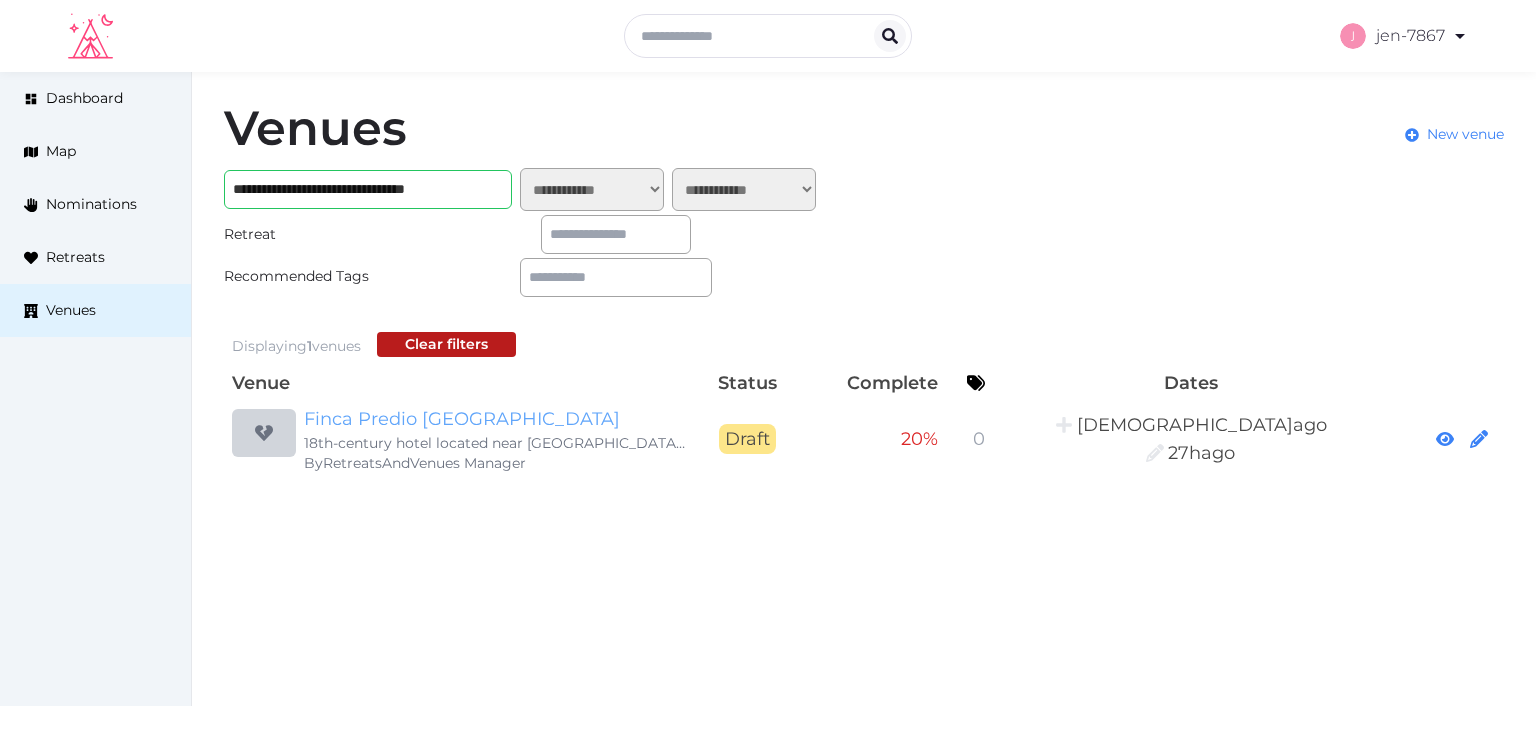 click on "Finca Predio [GEOGRAPHIC_DATA]" at bounding box center [496, 419] 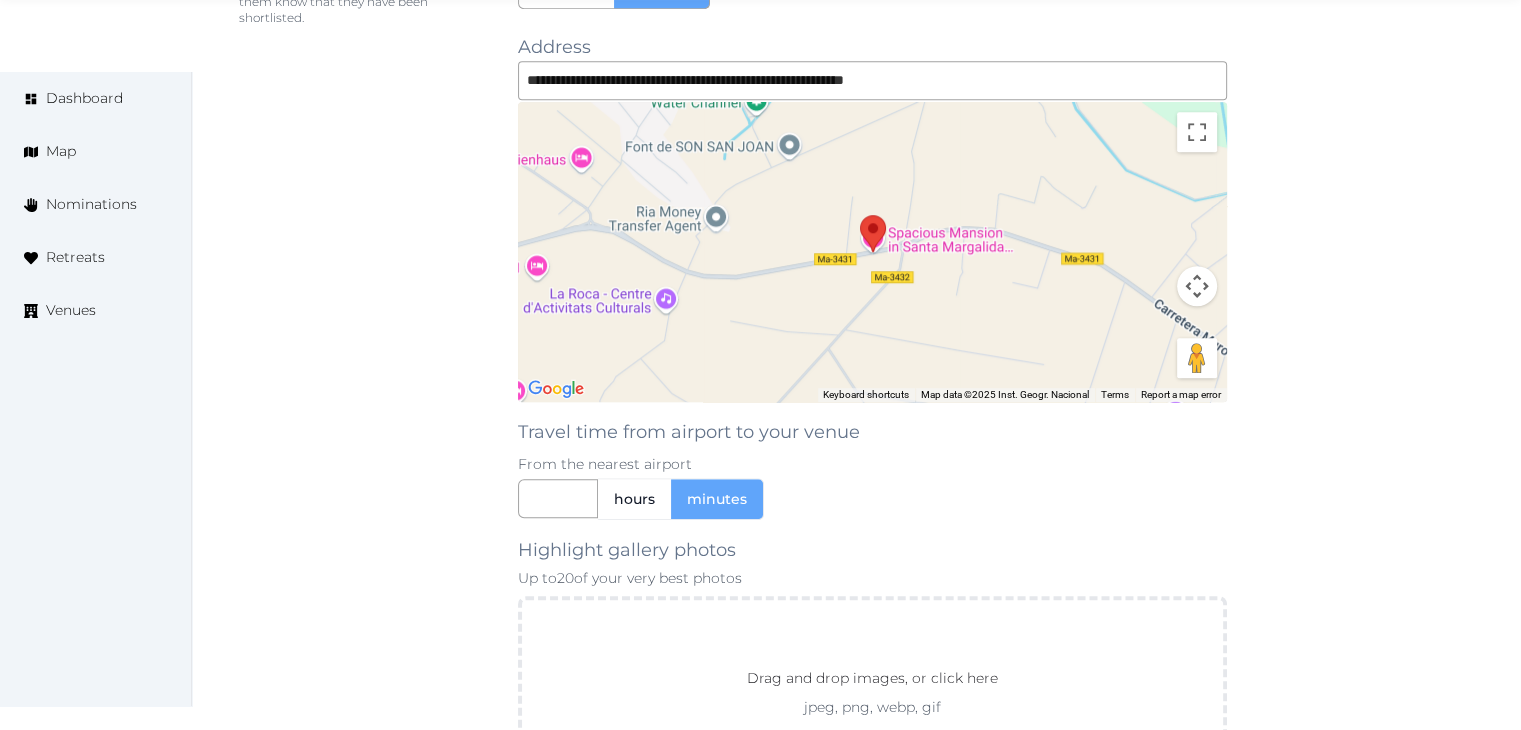 scroll, scrollTop: 1760, scrollLeft: 0, axis: vertical 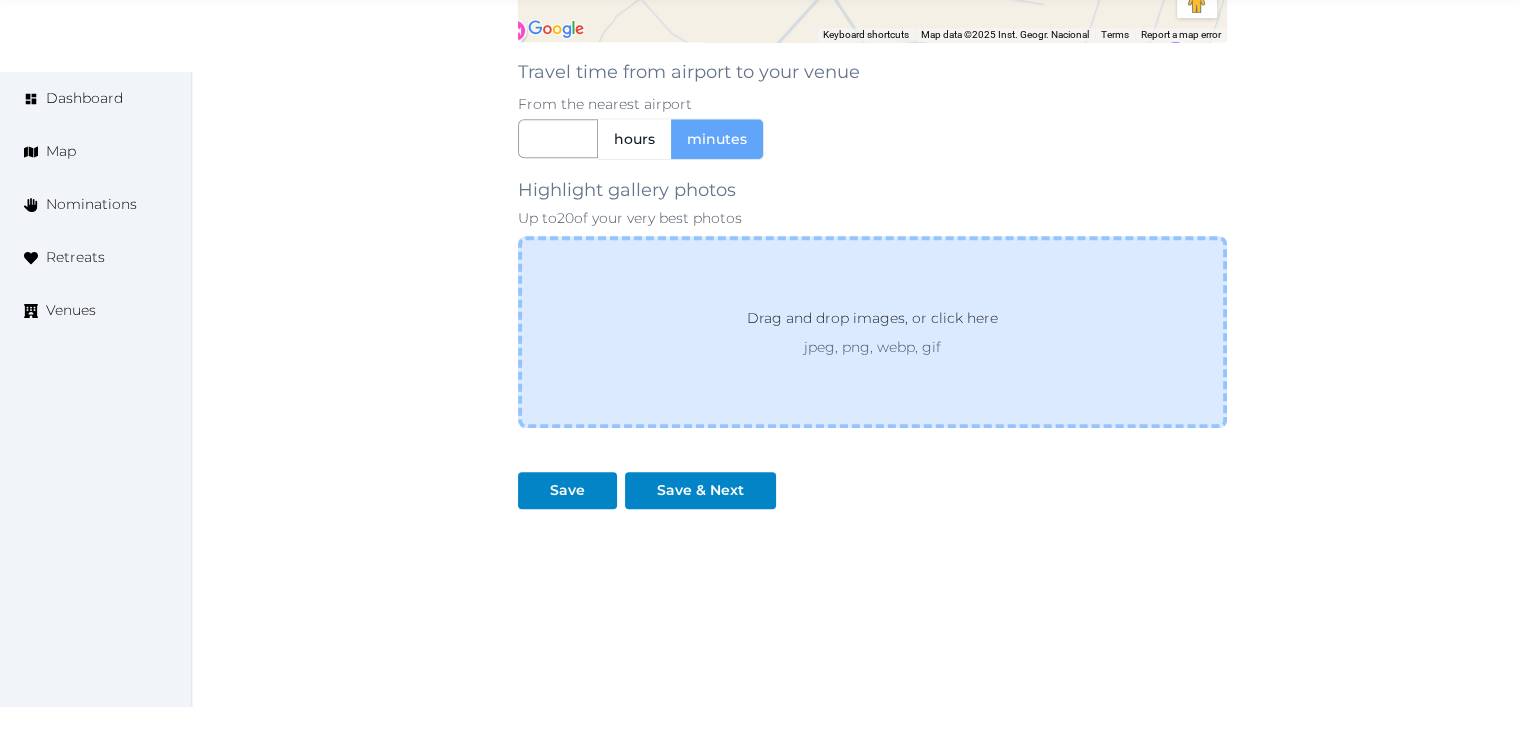 click on "Drag and drop images, or click here" at bounding box center (872, 322) 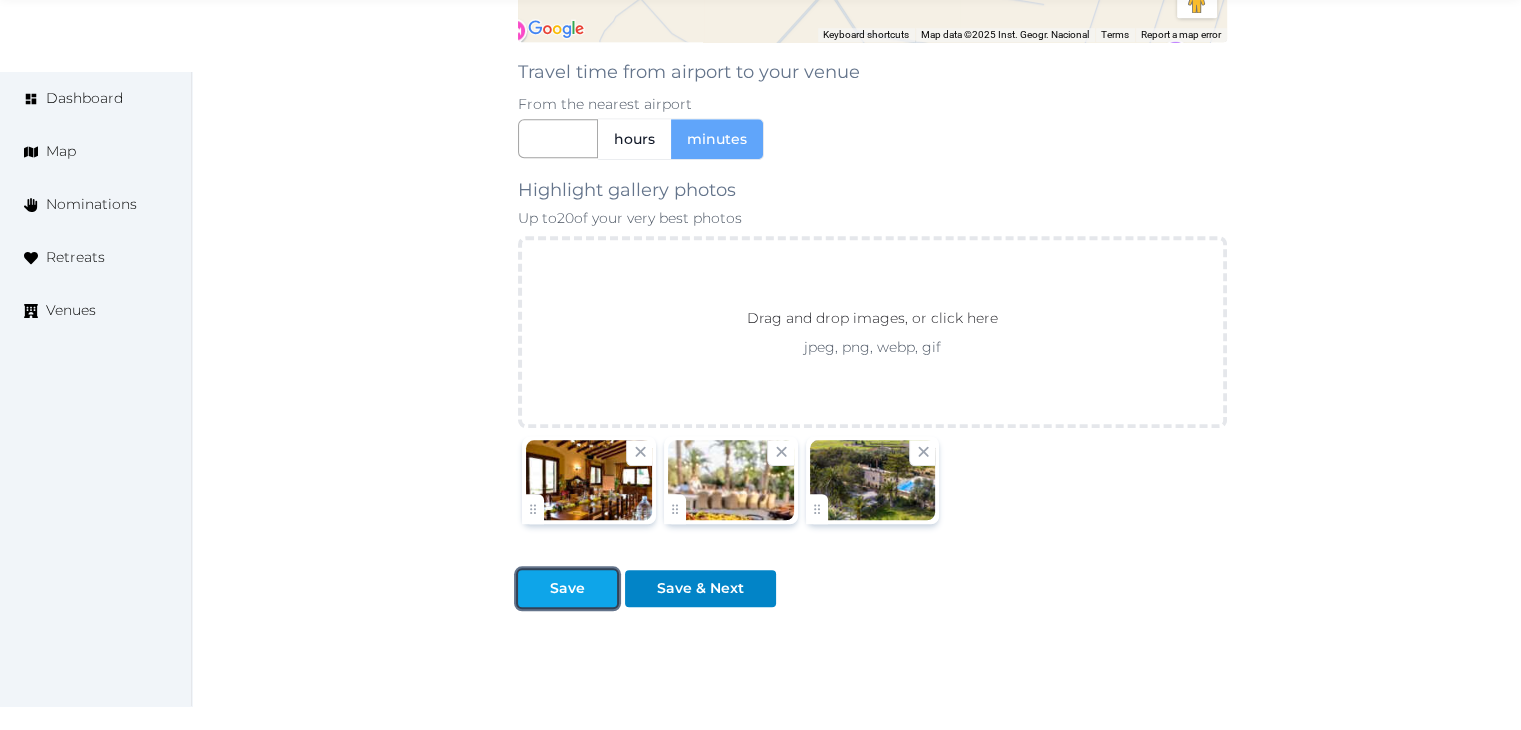 click at bounding box center (601, 588) 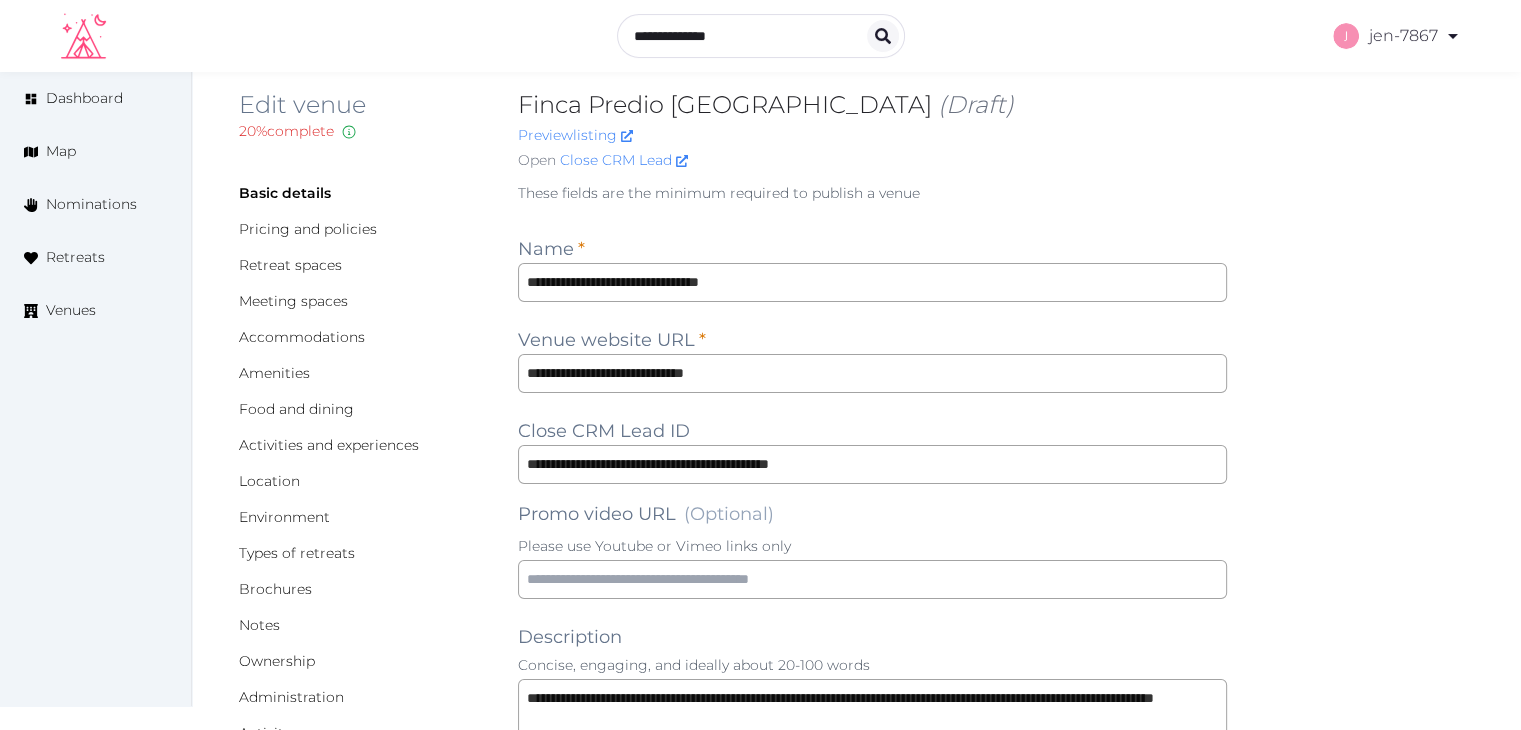 scroll, scrollTop: 0, scrollLeft: 0, axis: both 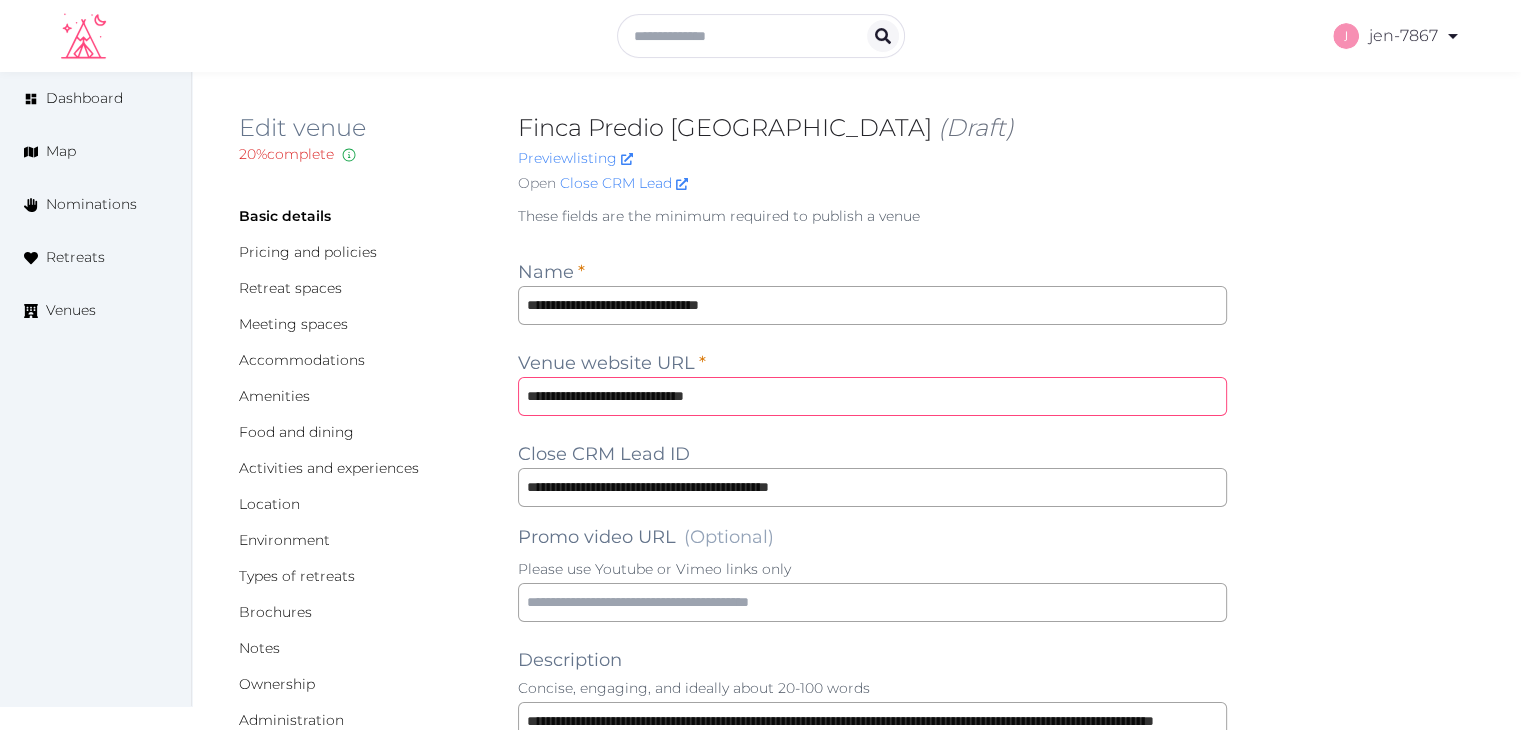 click on "**********" at bounding box center [872, 396] 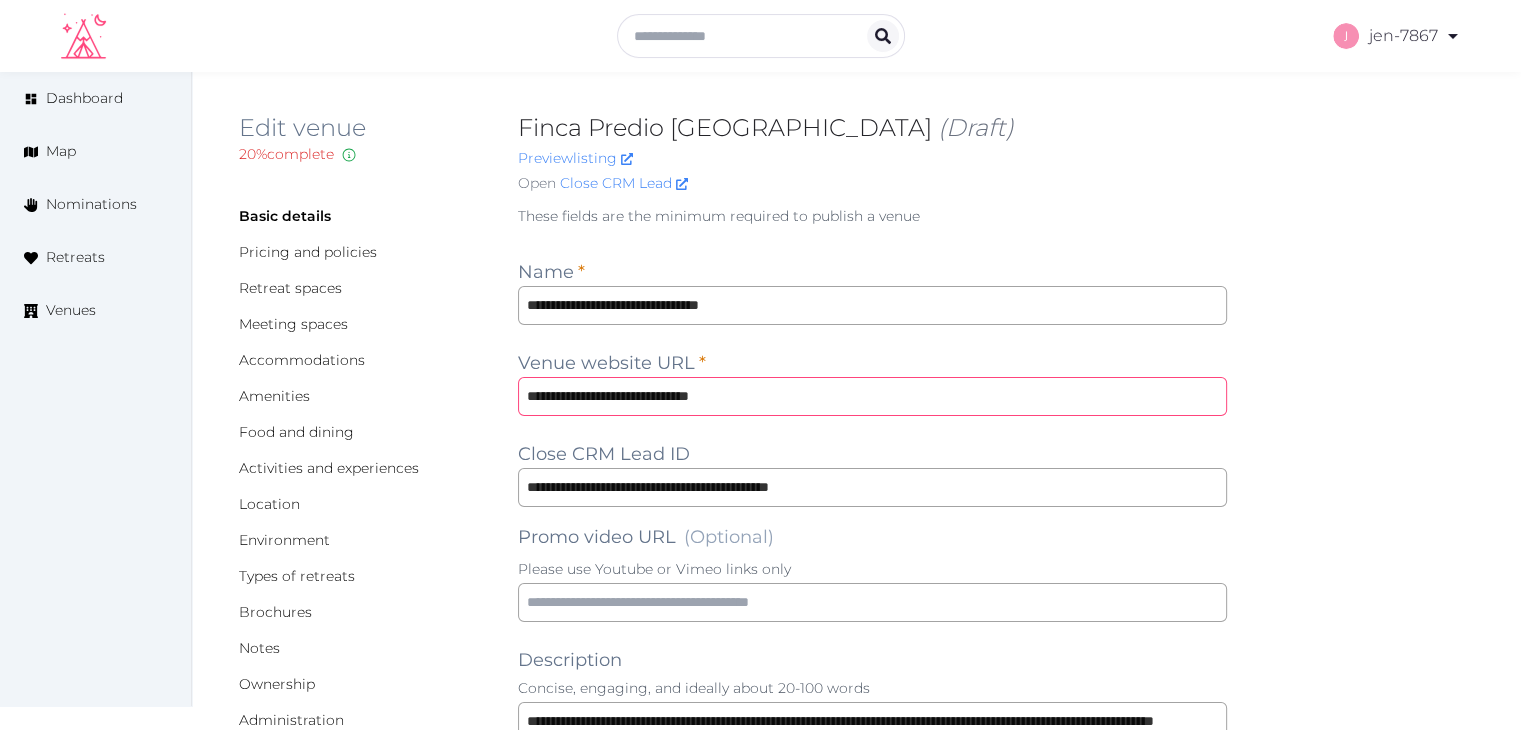 click on "**********" at bounding box center [872, 396] 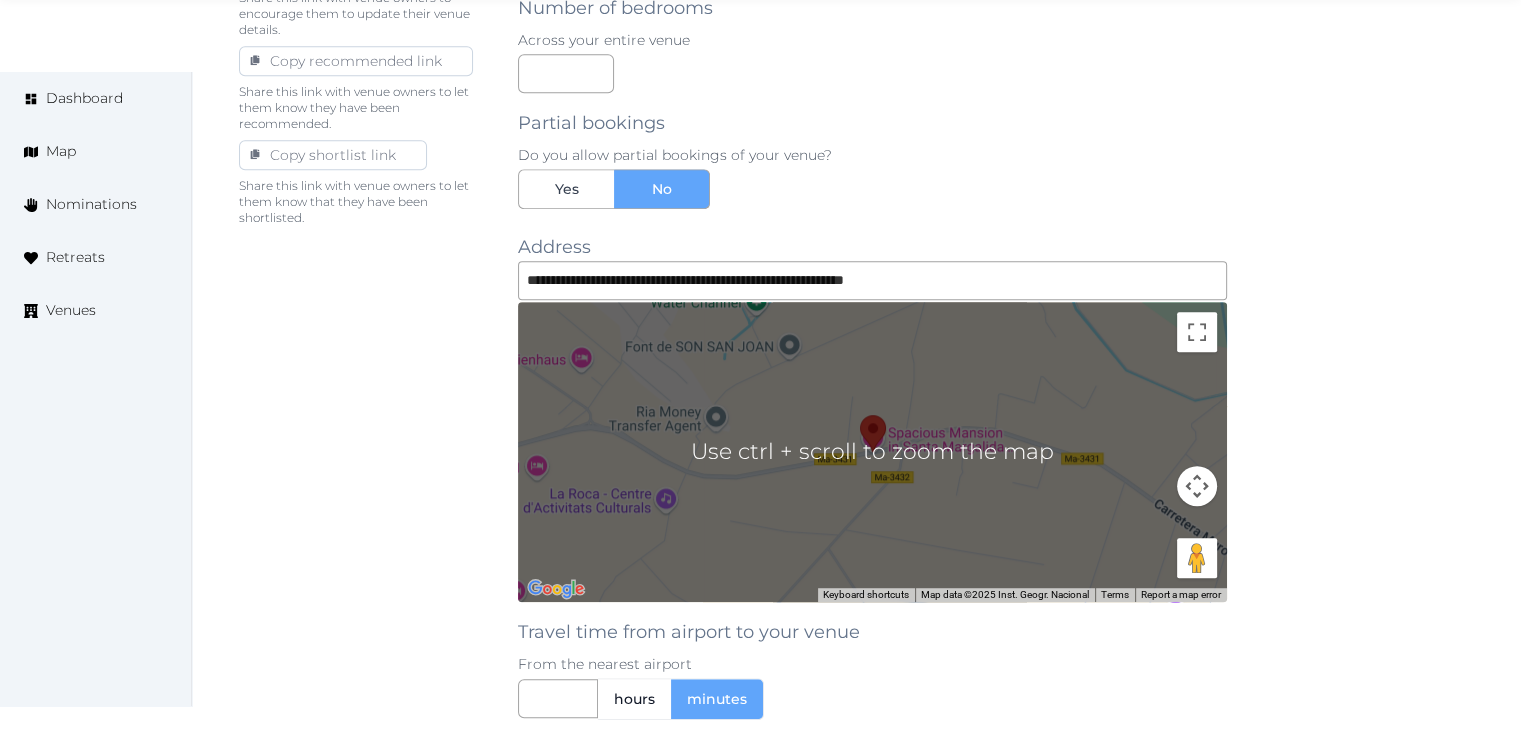 scroll, scrollTop: 1800, scrollLeft: 0, axis: vertical 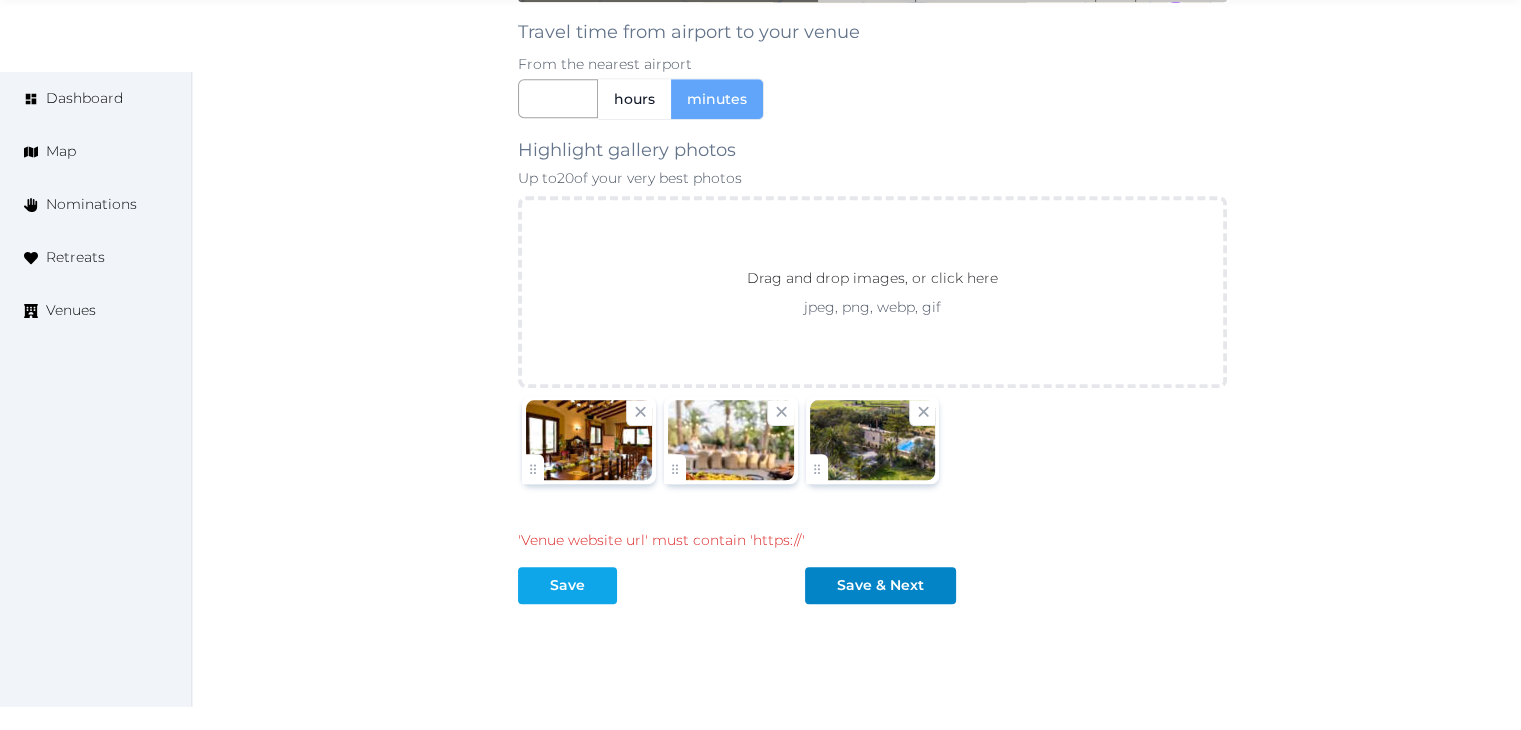 type on "**********" 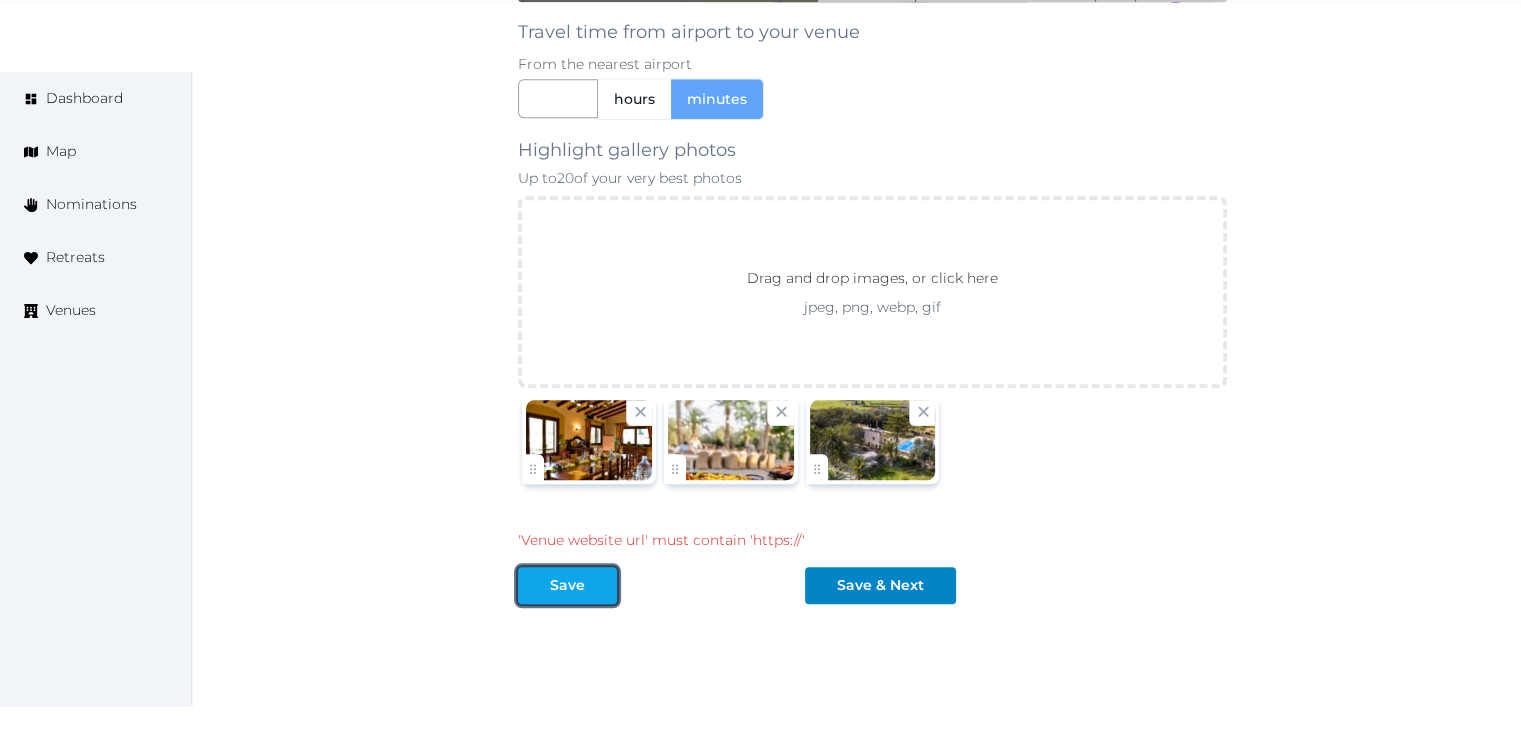 click on "Save" at bounding box center [567, 585] 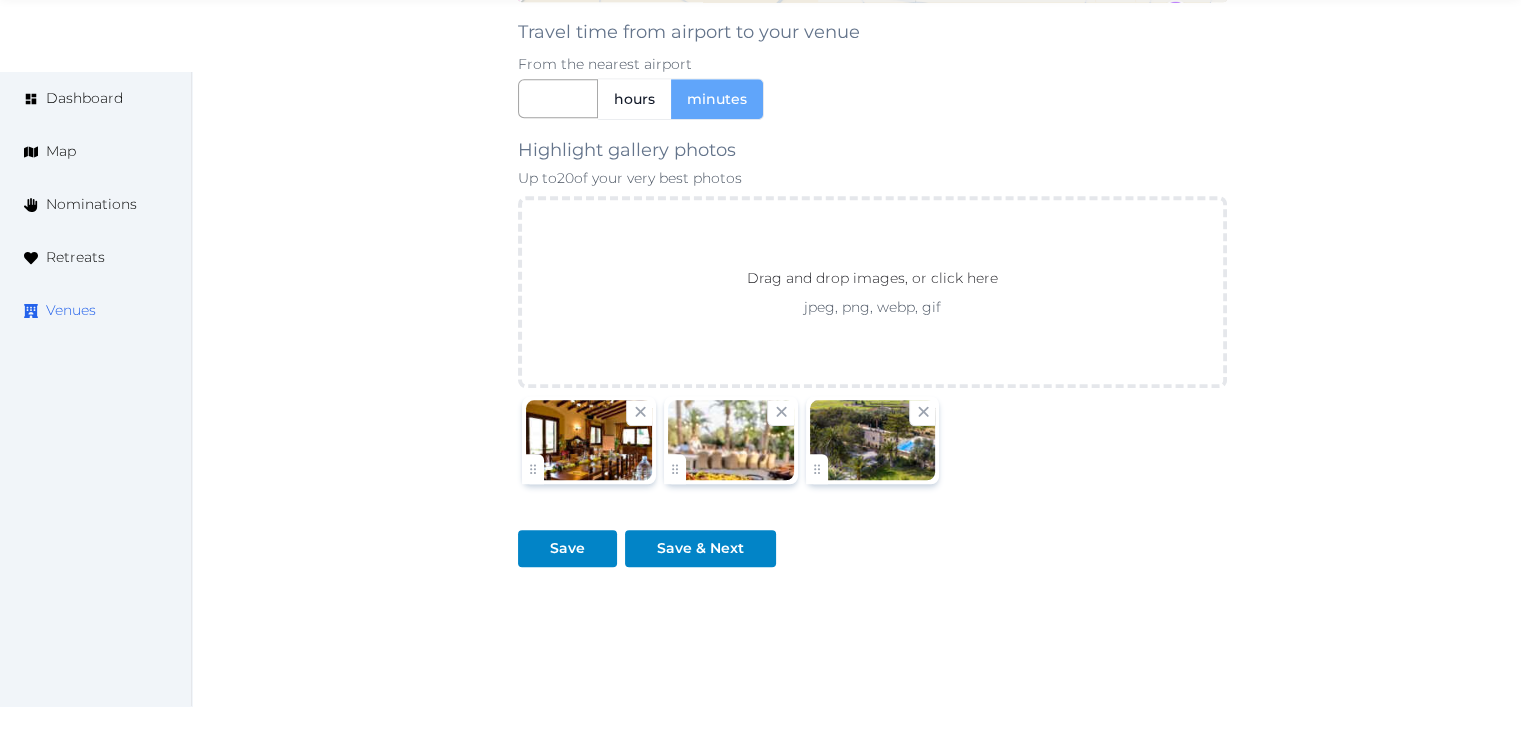click on "Venues" at bounding box center [71, 310] 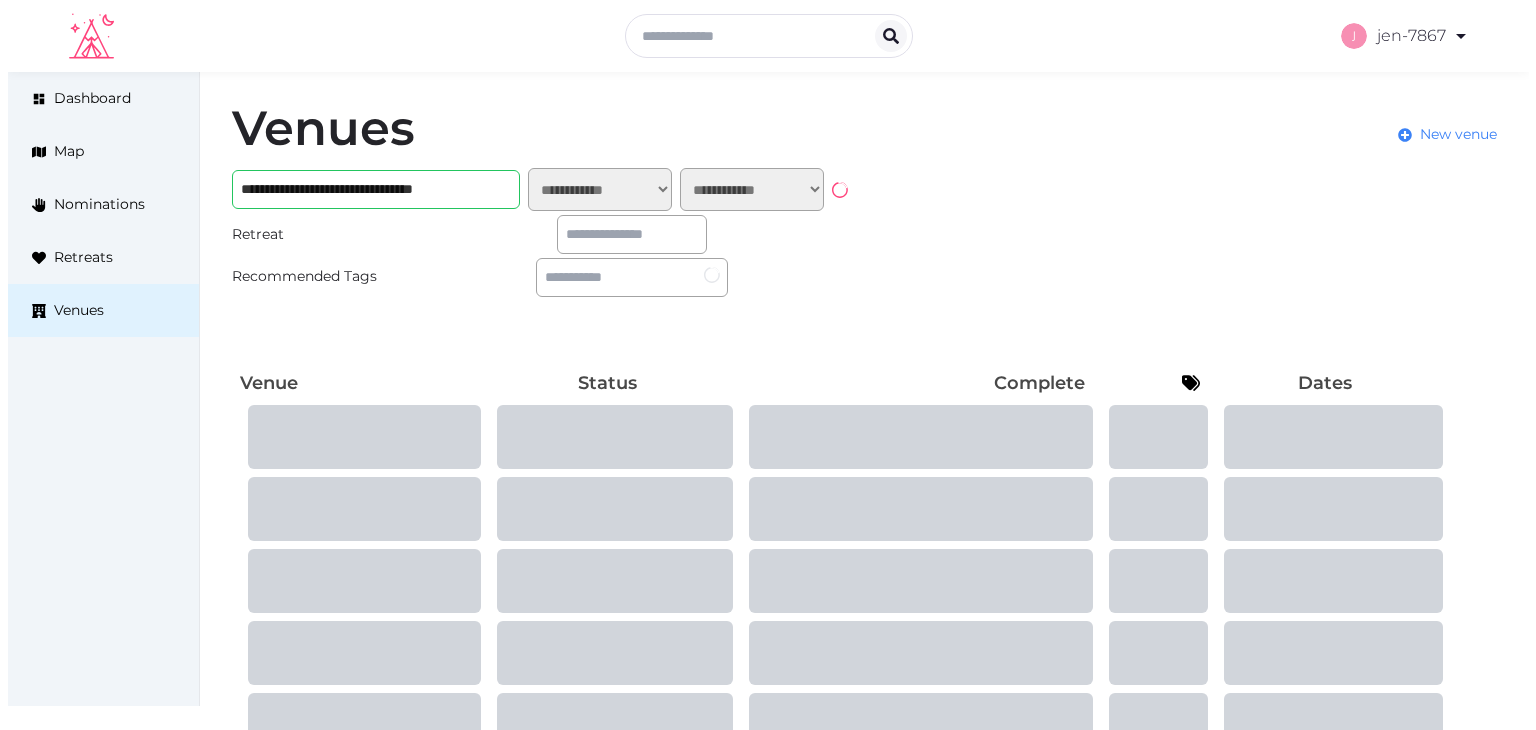 scroll, scrollTop: 0, scrollLeft: 0, axis: both 